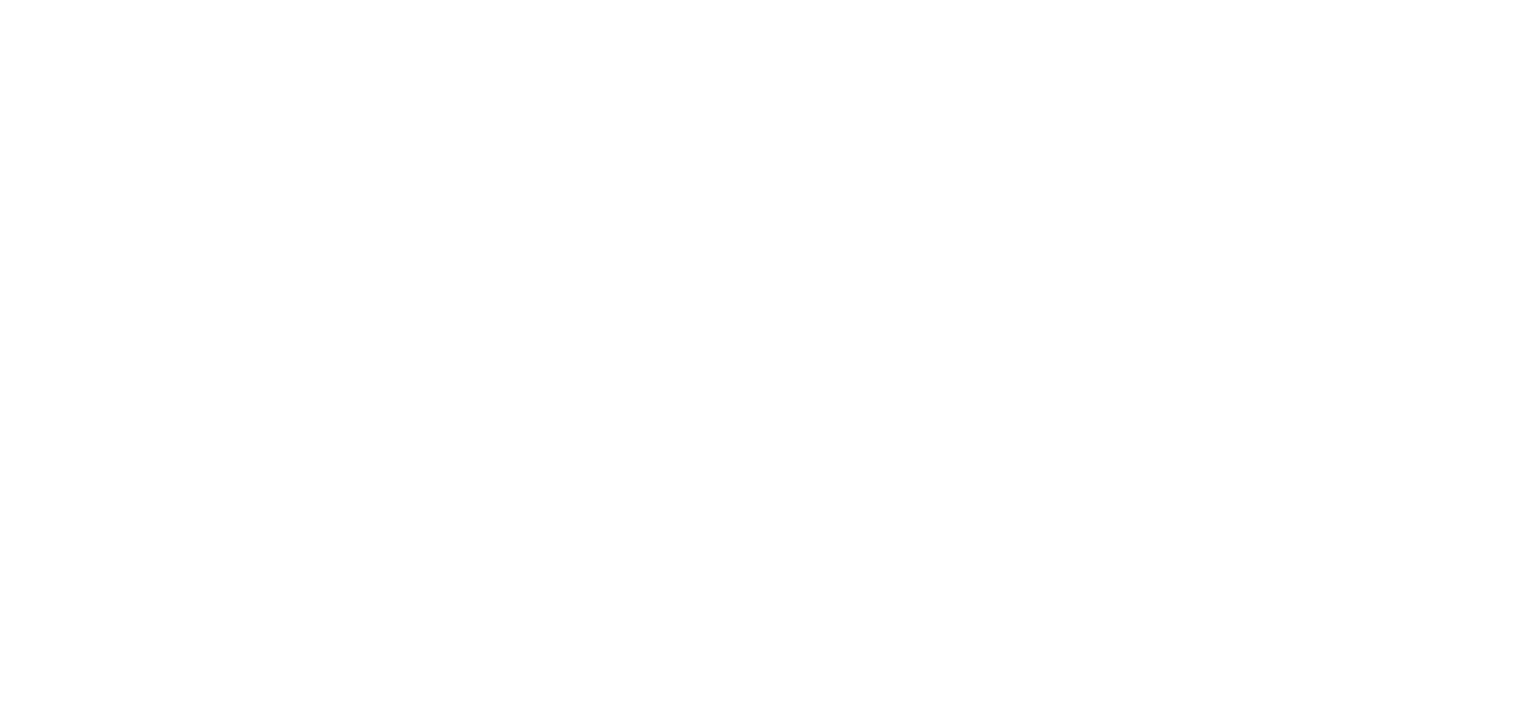 scroll, scrollTop: 0, scrollLeft: 0, axis: both 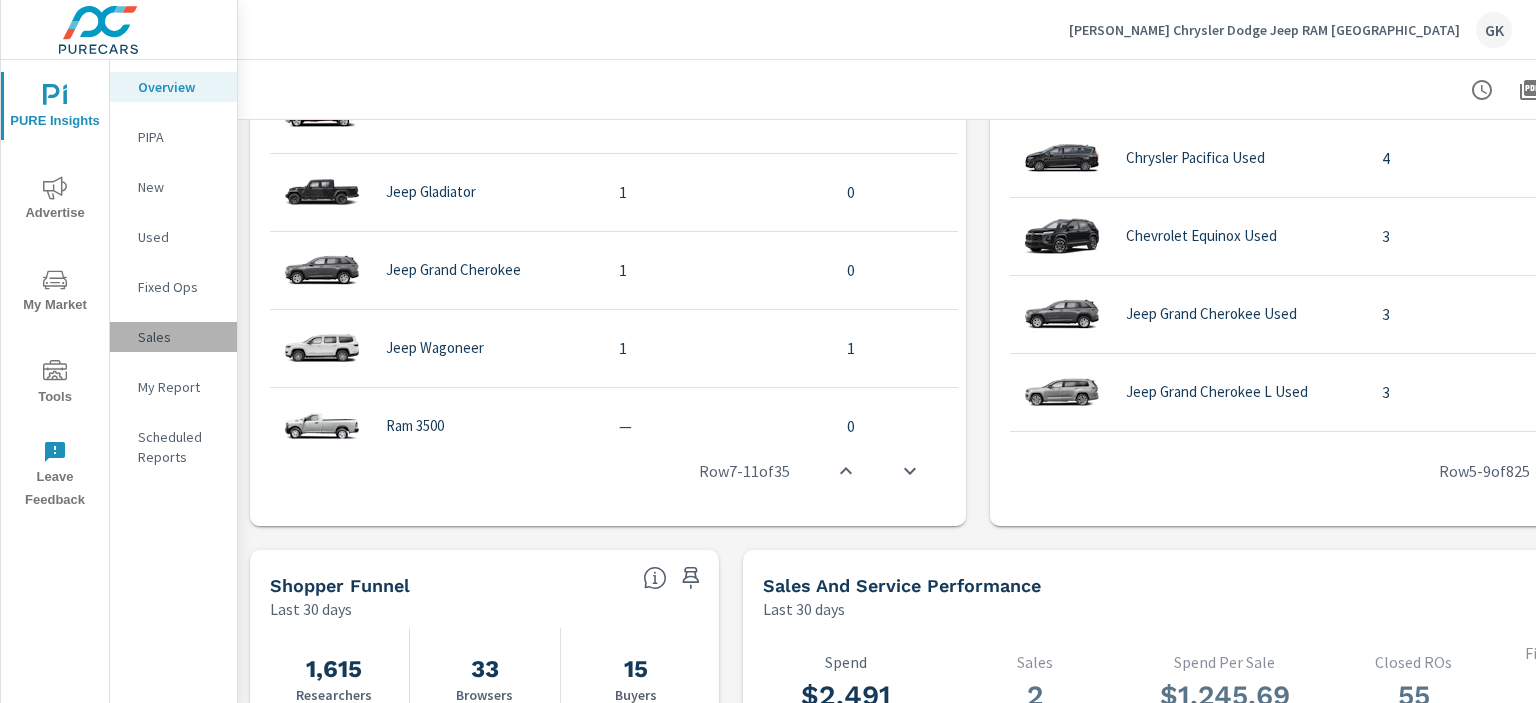 click on "Sales" at bounding box center [179, 337] 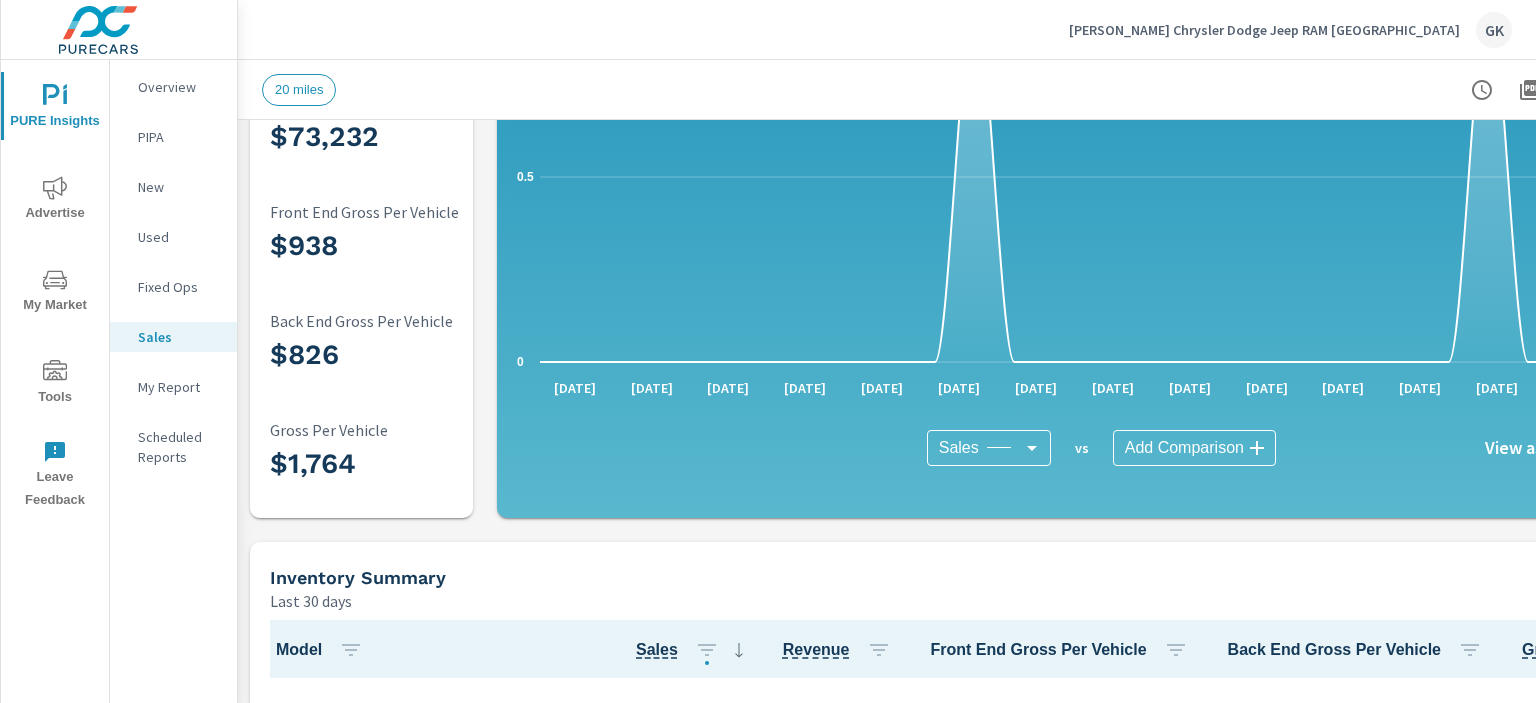 scroll, scrollTop: 300, scrollLeft: 0, axis: vertical 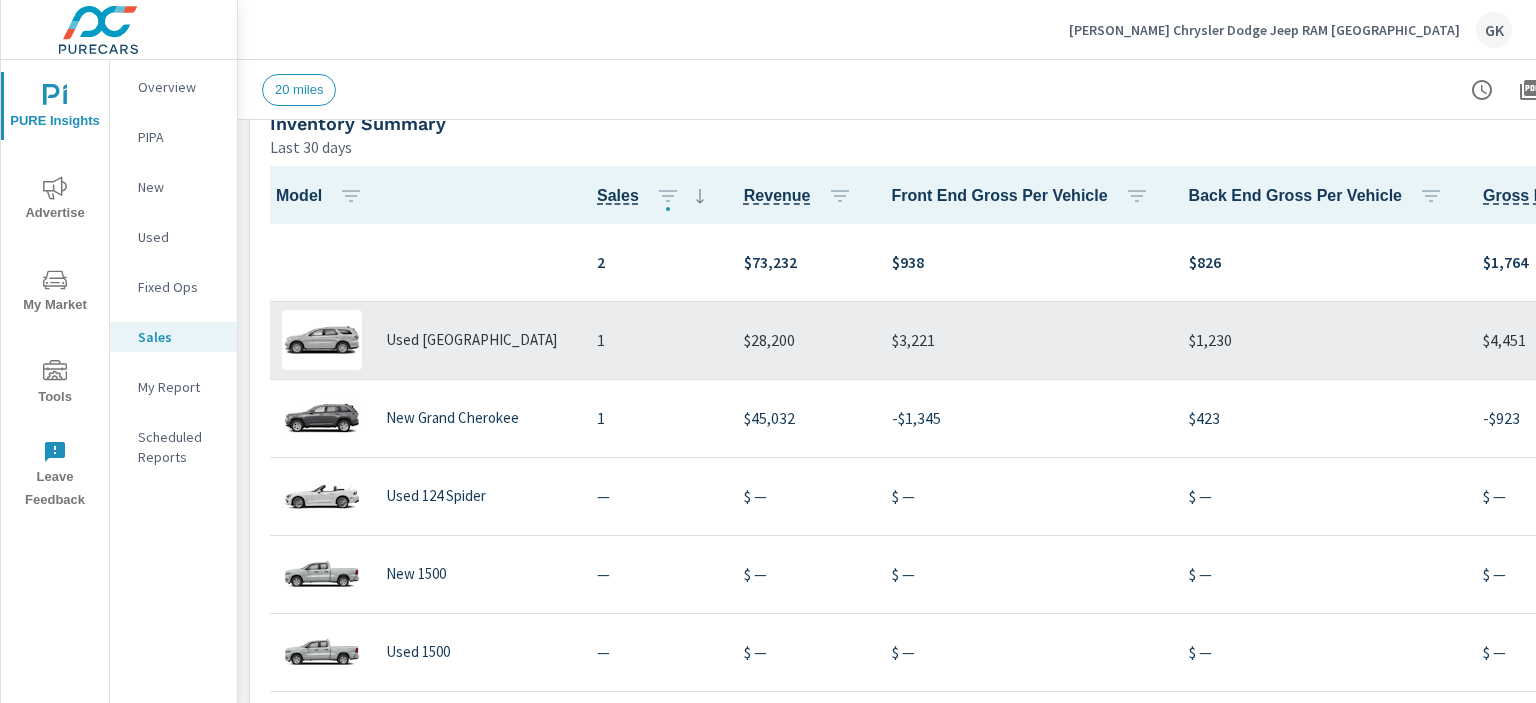 click on "Used [GEOGRAPHIC_DATA]" at bounding box center (471, 340) 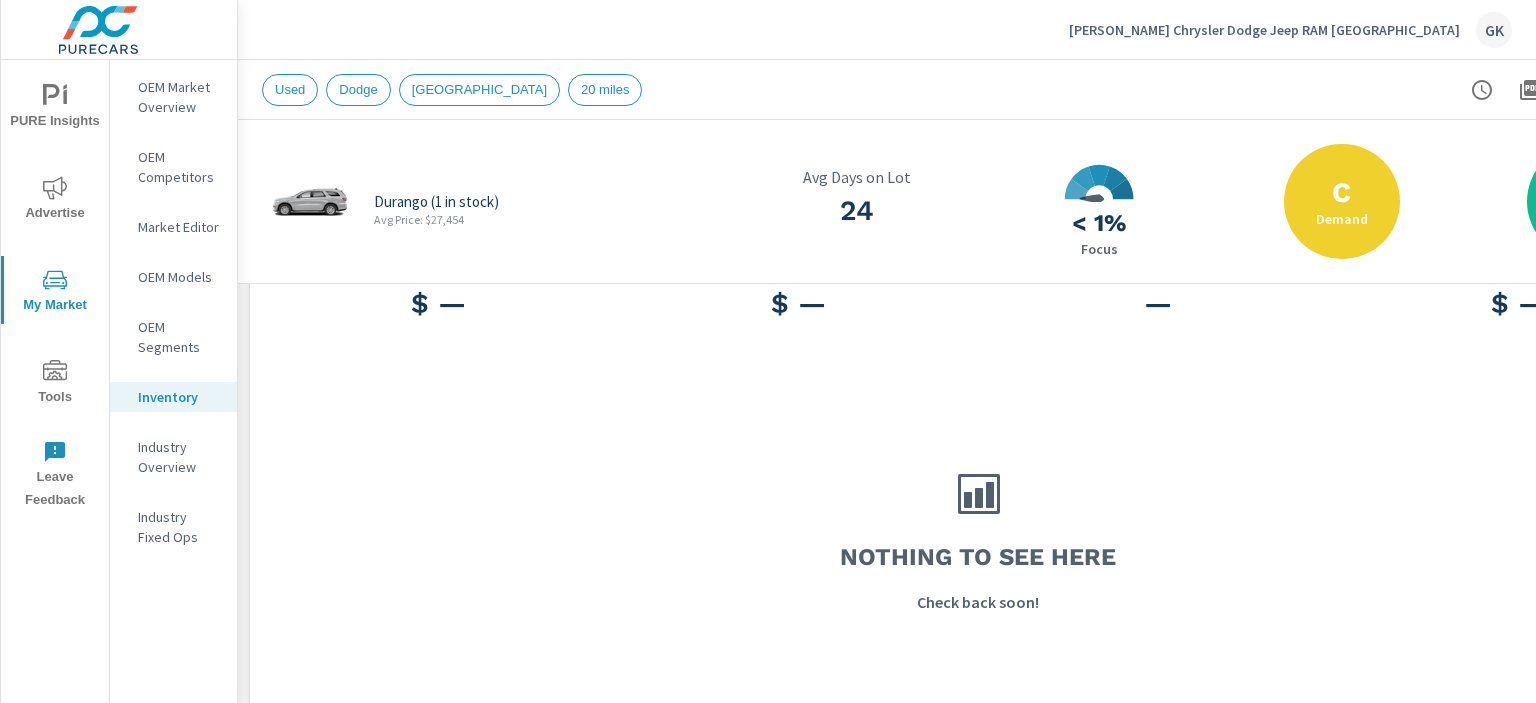 scroll, scrollTop: 0, scrollLeft: 0, axis: both 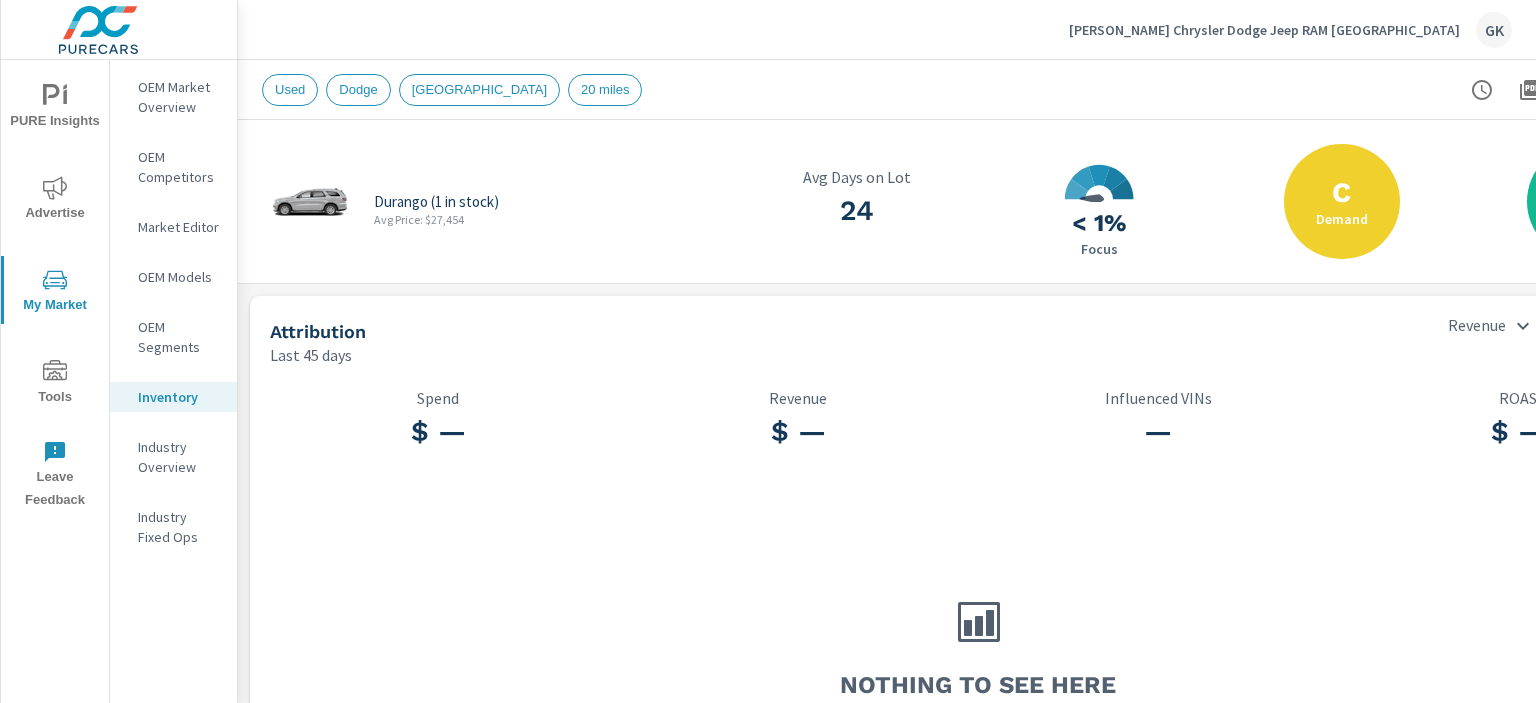 click on "Used" at bounding box center (290, 89) 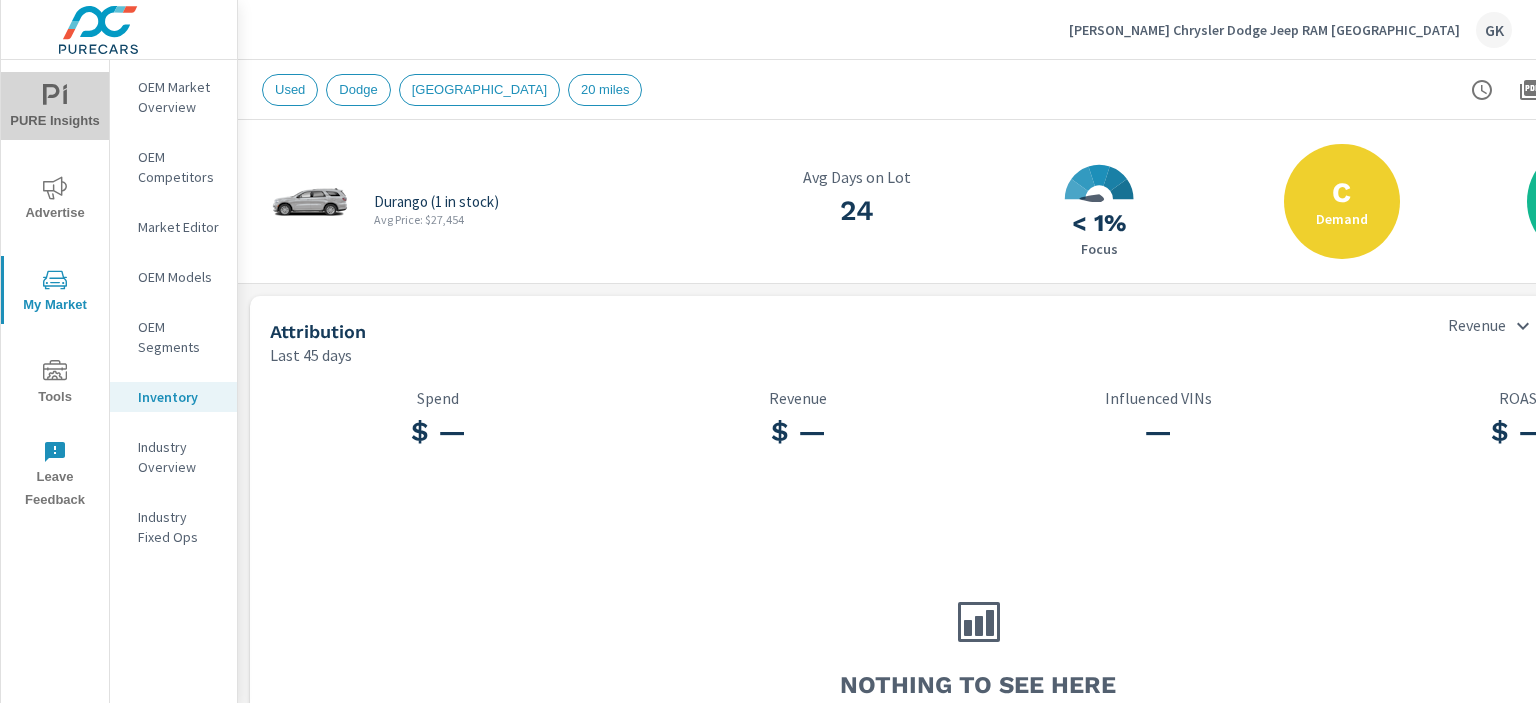 click on "PURE Insights" at bounding box center (55, 108) 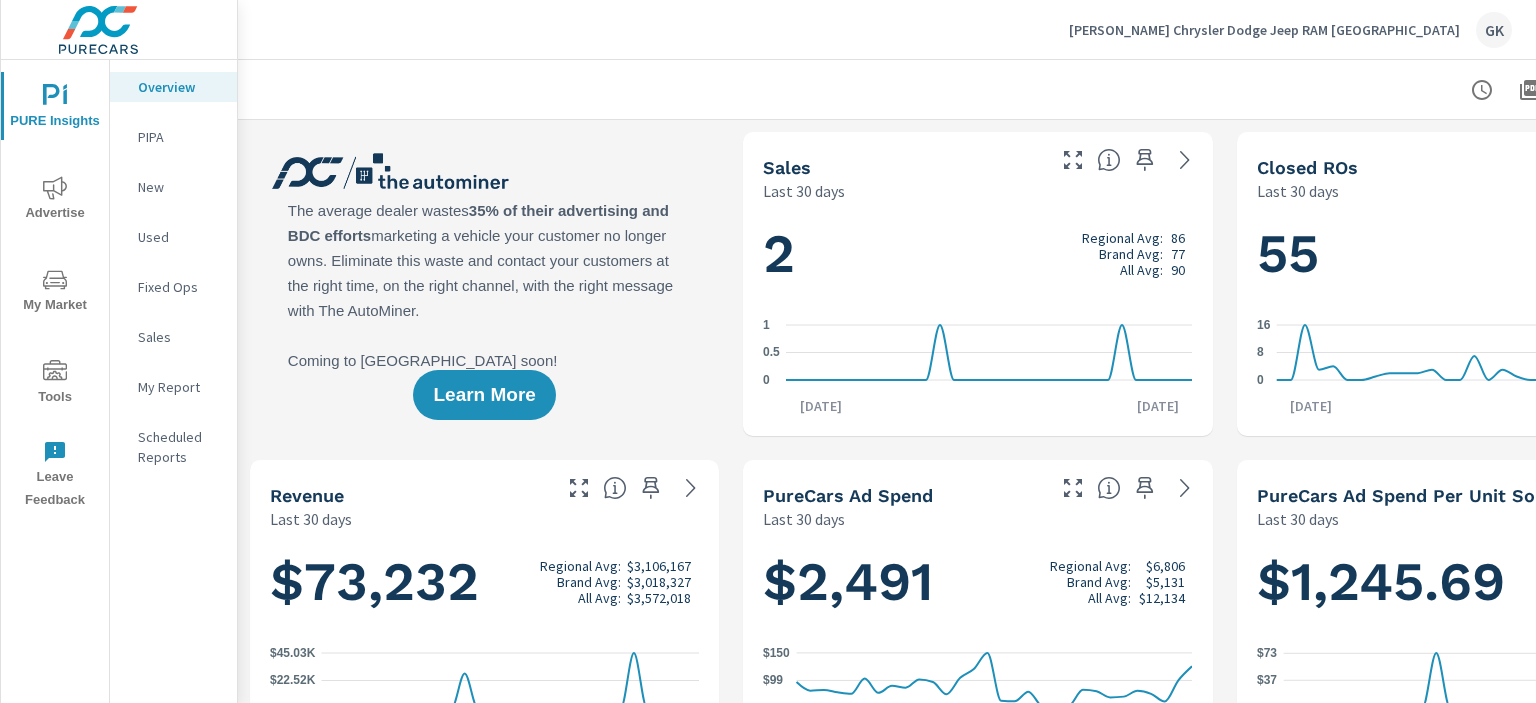 scroll, scrollTop: 463, scrollLeft: 0, axis: vertical 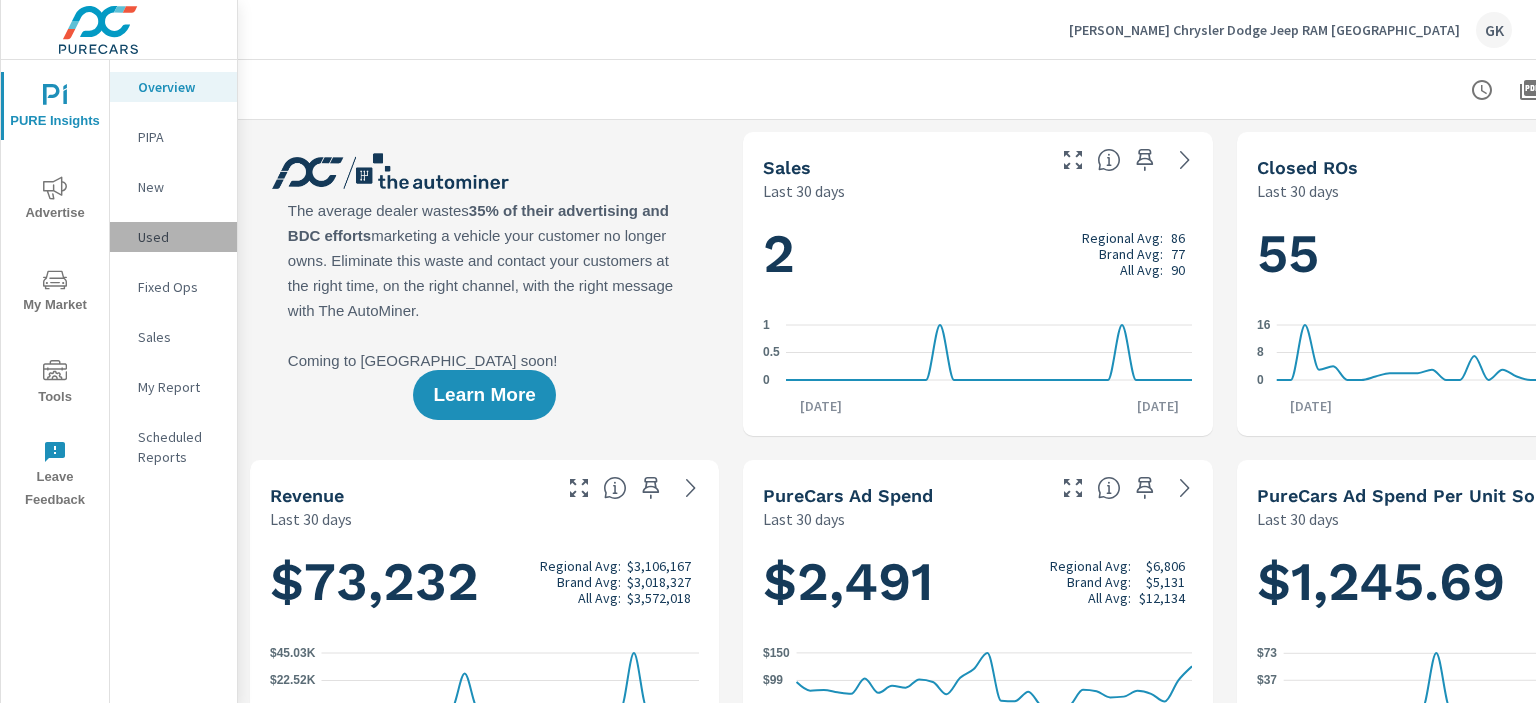 click on "Used" at bounding box center (179, 237) 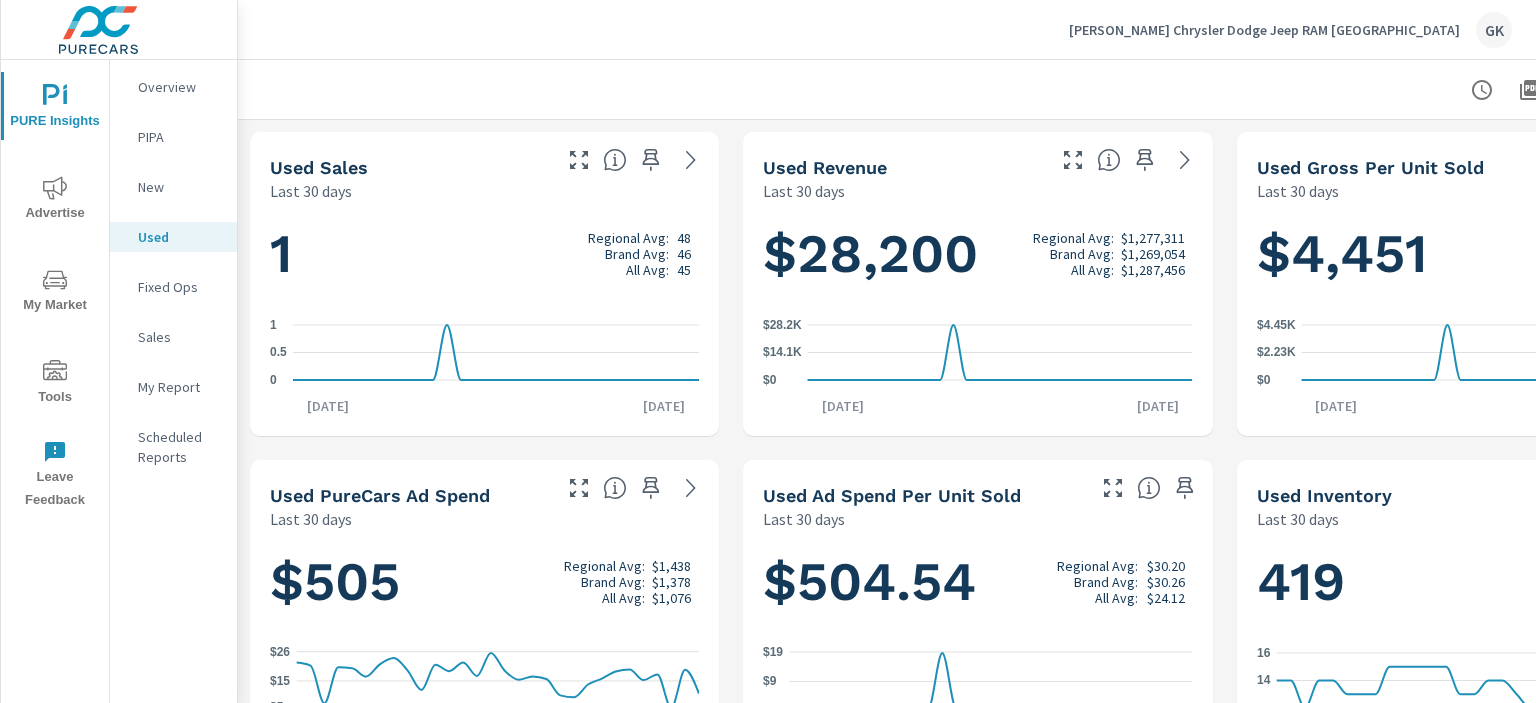 scroll, scrollTop: 0, scrollLeft: 0, axis: both 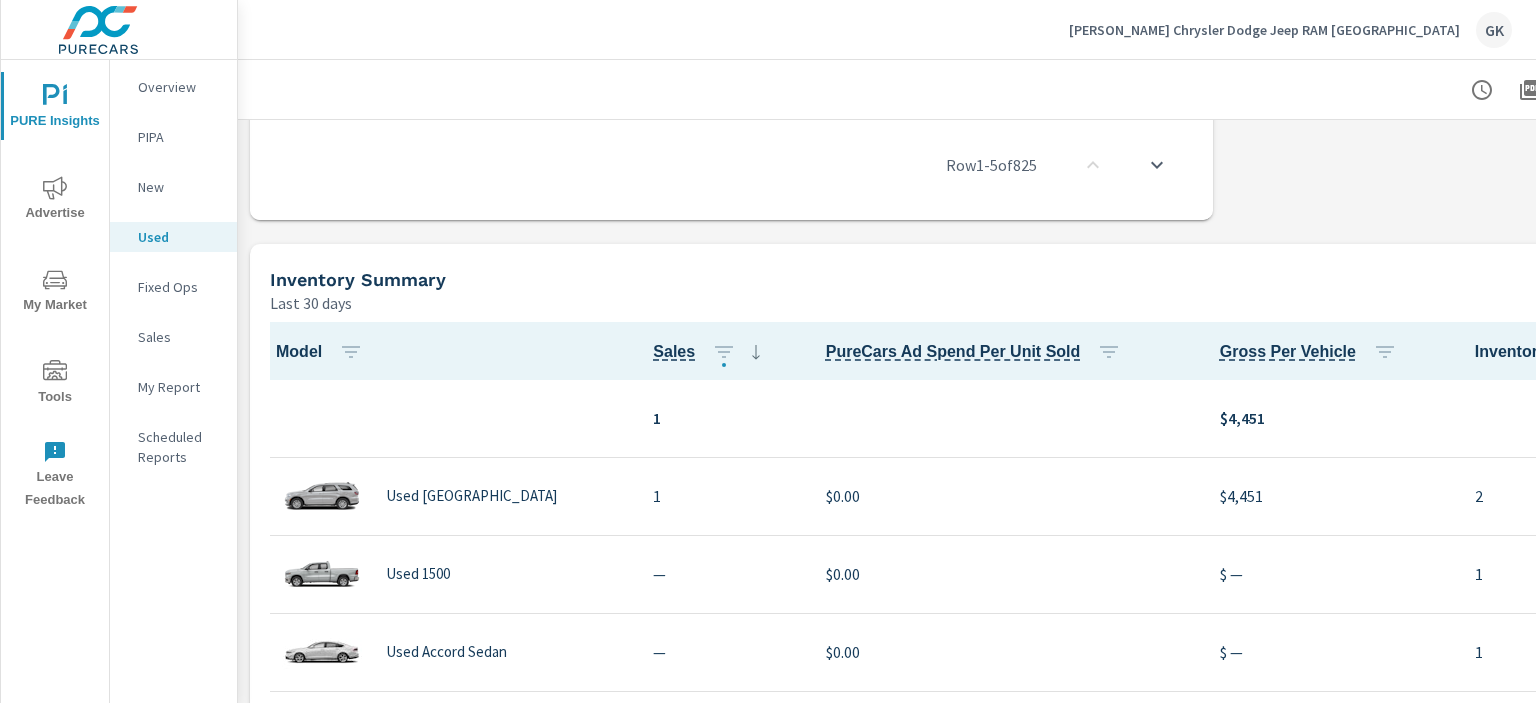 click on "New" at bounding box center [179, 187] 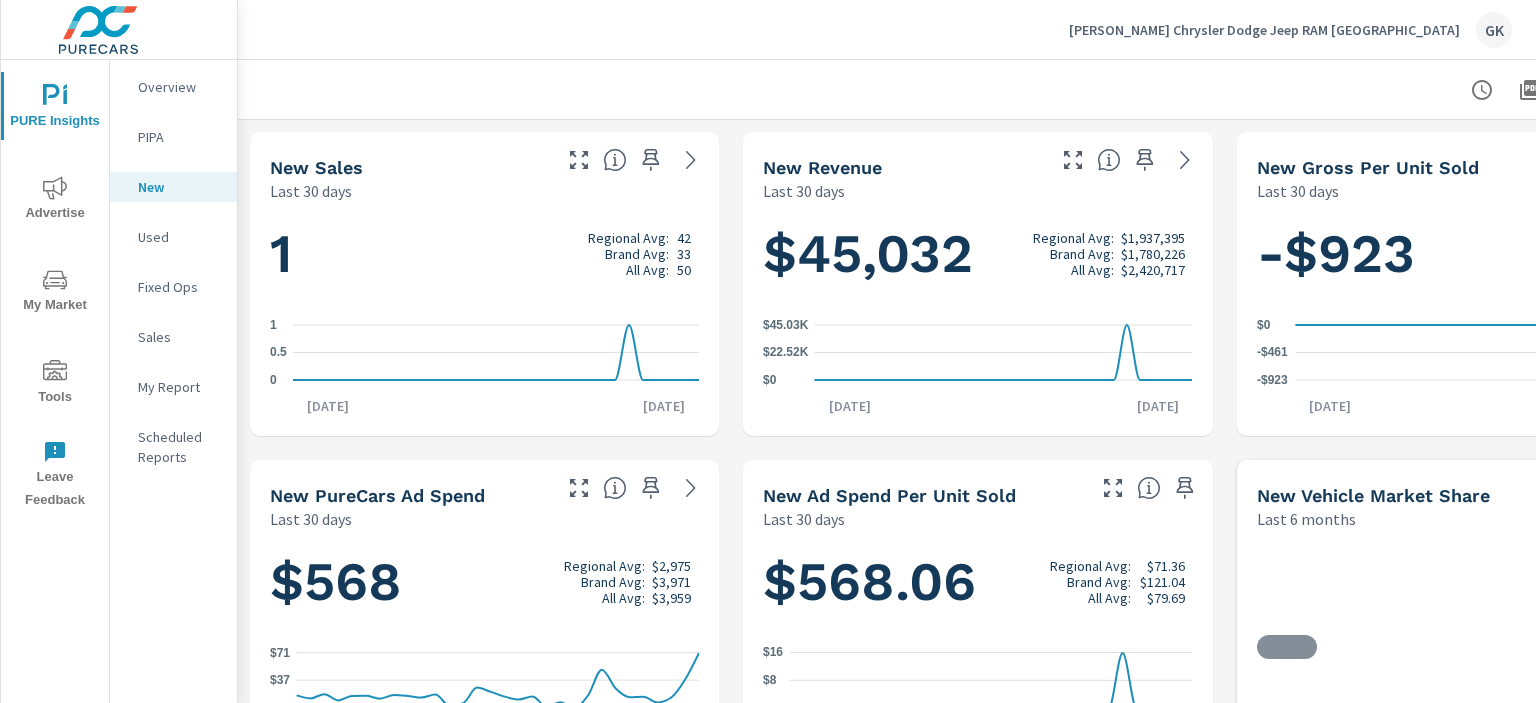 scroll, scrollTop: 0, scrollLeft: 0, axis: both 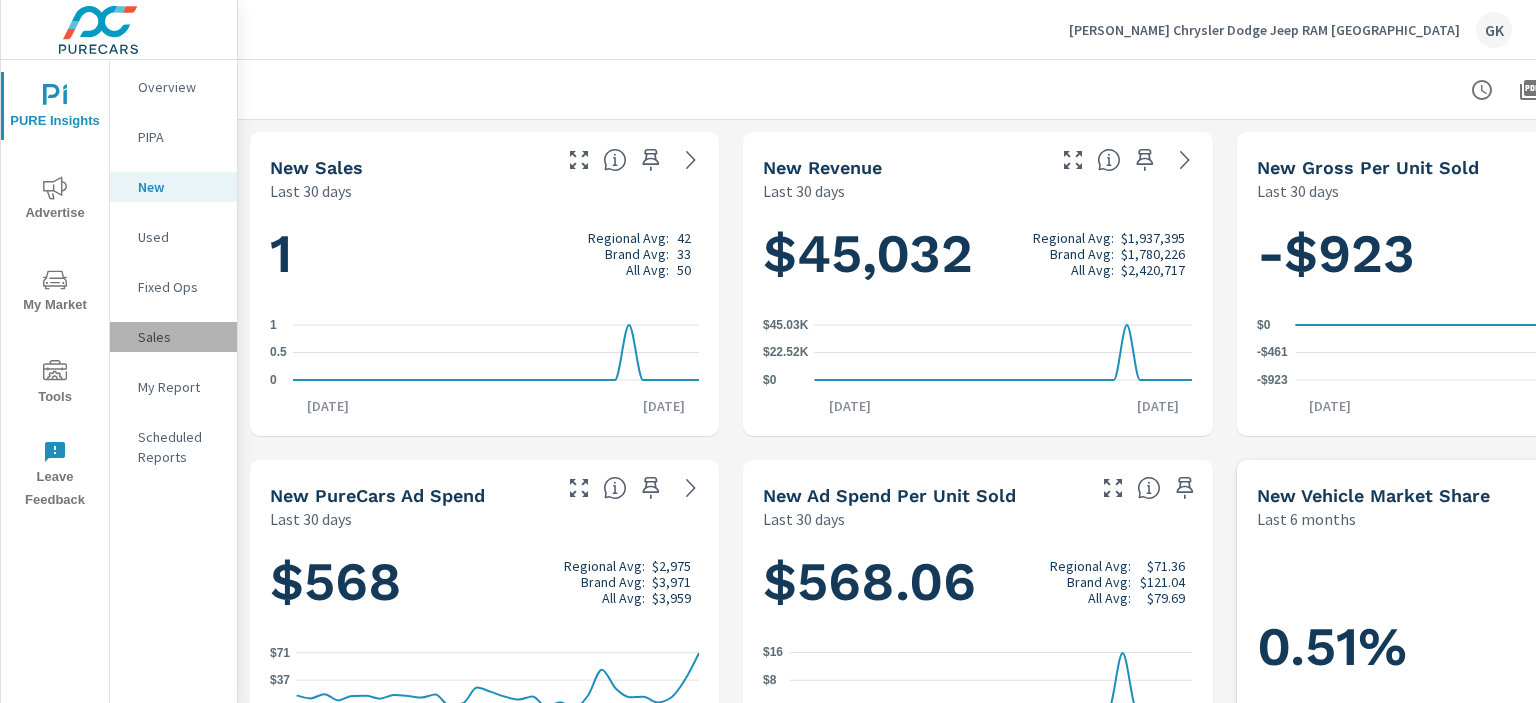 click on "Sales" at bounding box center [179, 337] 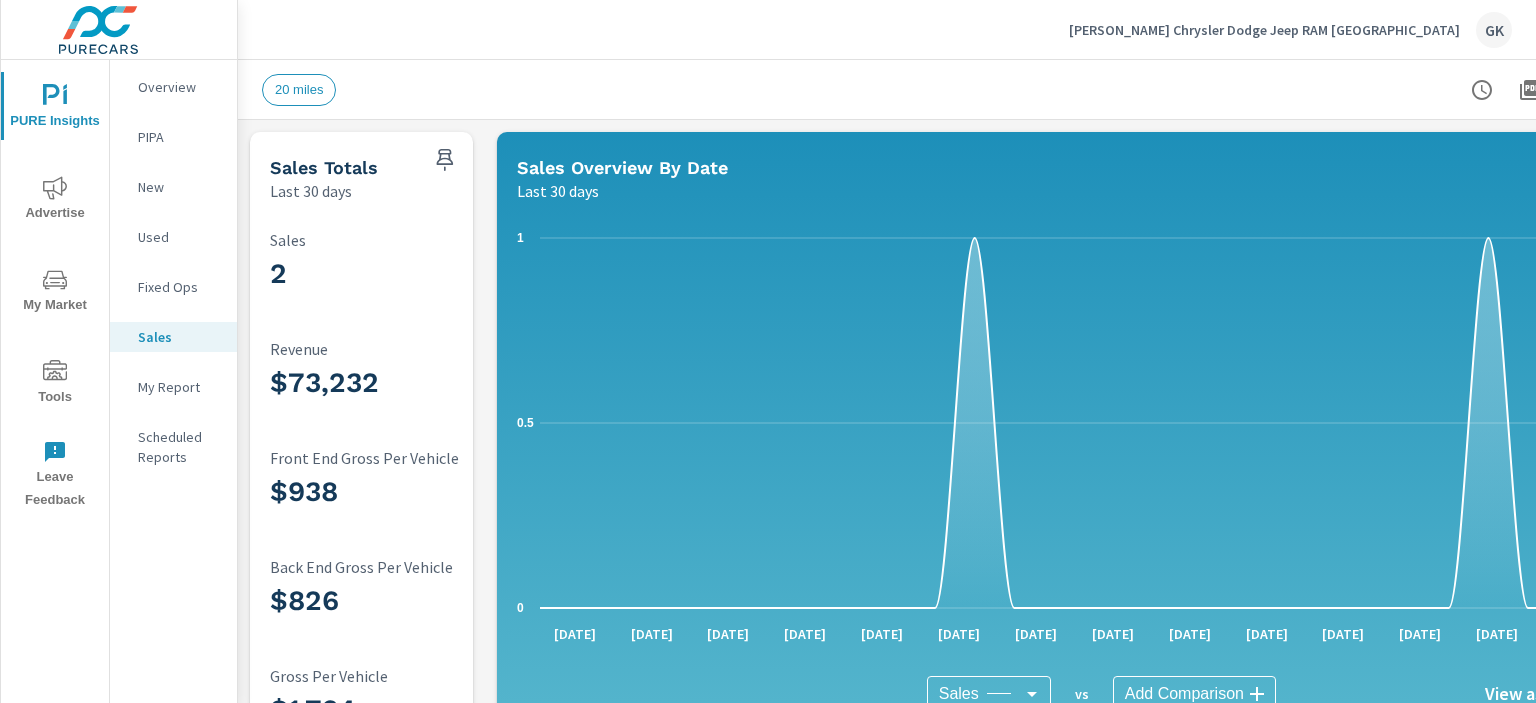 scroll, scrollTop: 0, scrollLeft: 0, axis: both 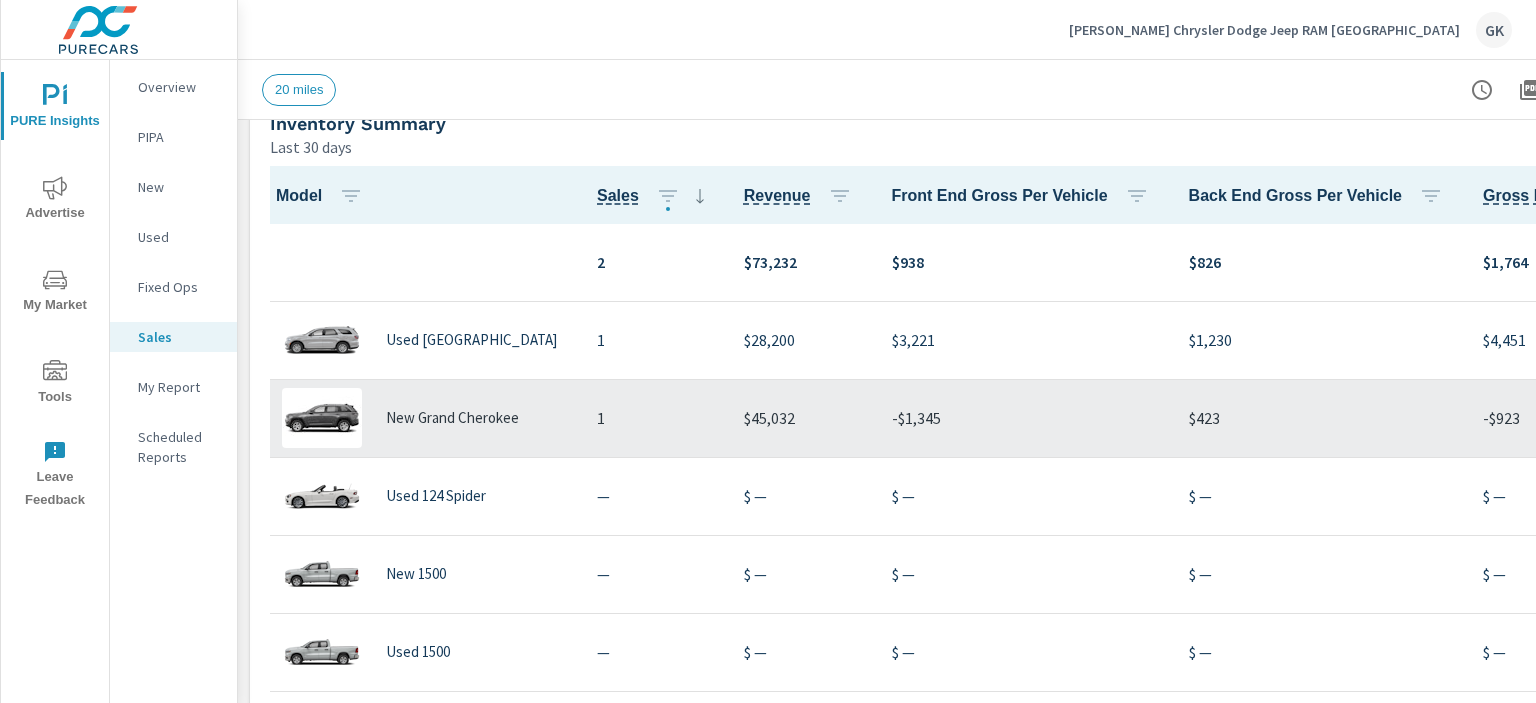 click on "New Grand Cherokee" at bounding box center [452, 418] 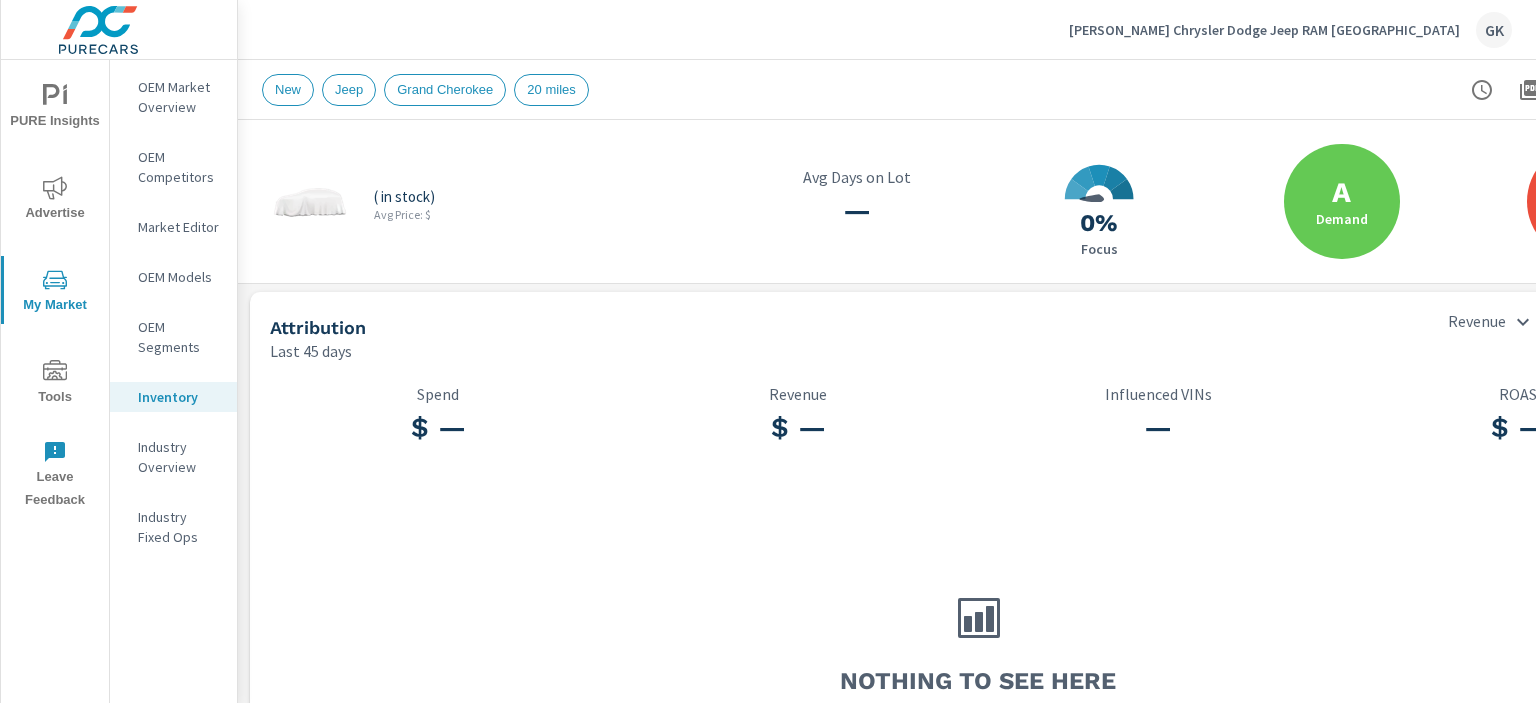 scroll, scrollTop: 0, scrollLeft: 0, axis: both 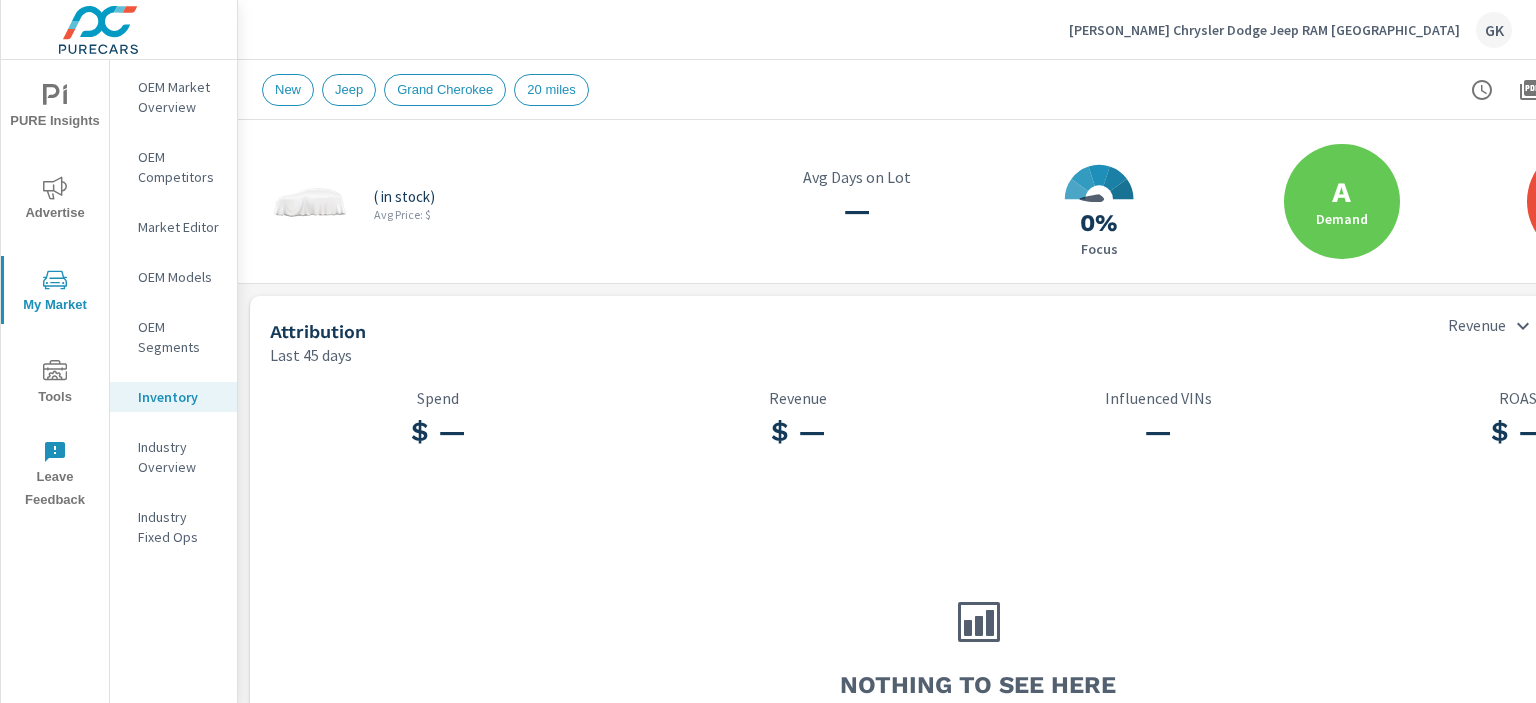 click on "PURE Insights" at bounding box center (55, 108) 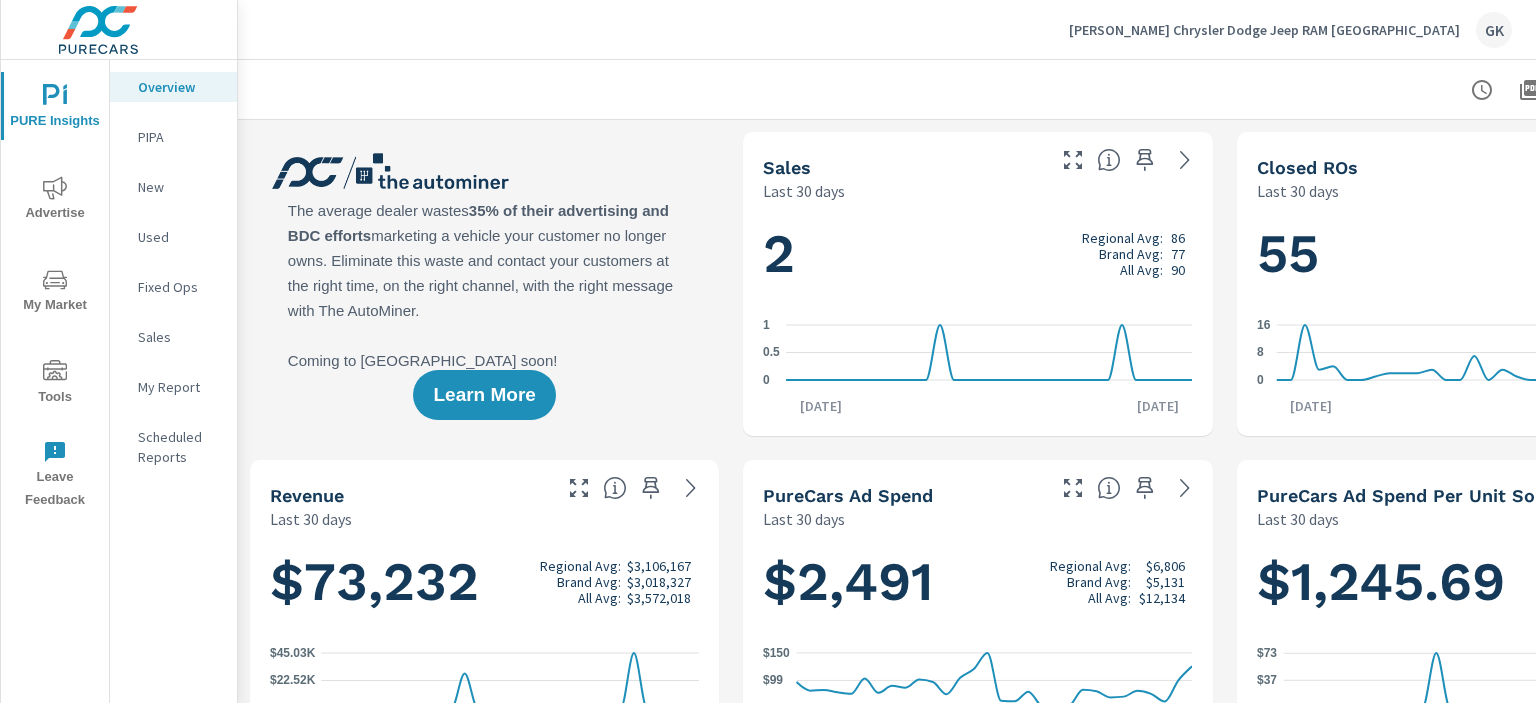 scroll, scrollTop: 463, scrollLeft: 0, axis: vertical 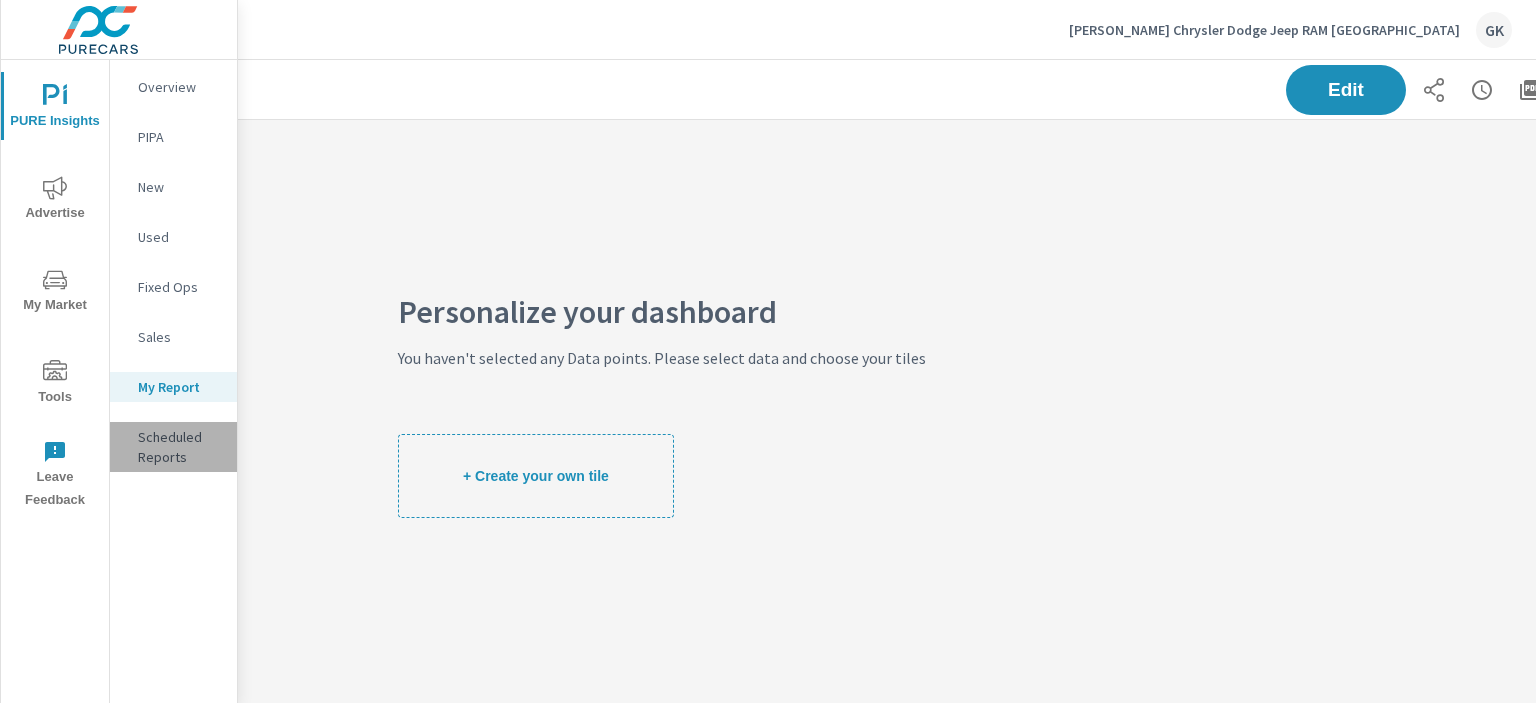 click on "Scheduled Reports" at bounding box center (179, 447) 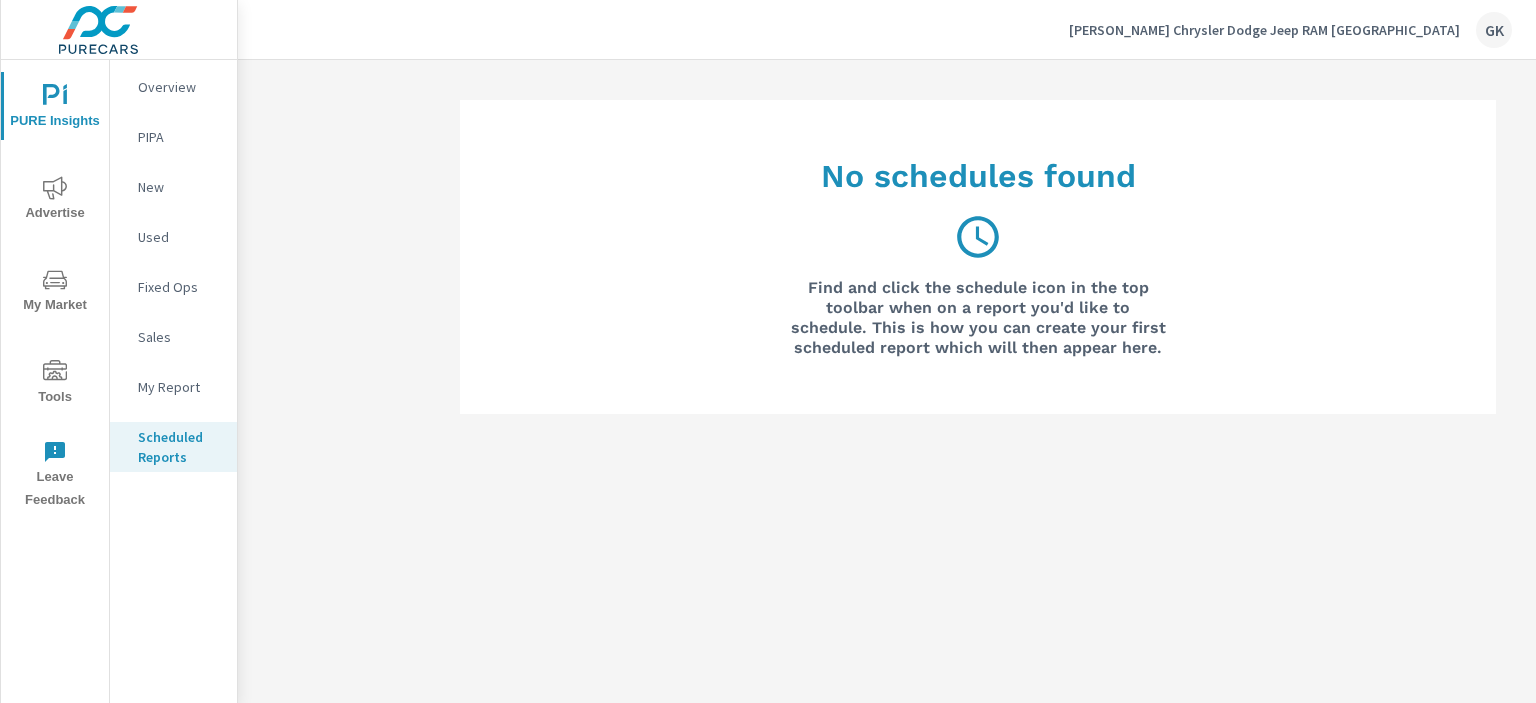 click on "Sales" at bounding box center (179, 337) 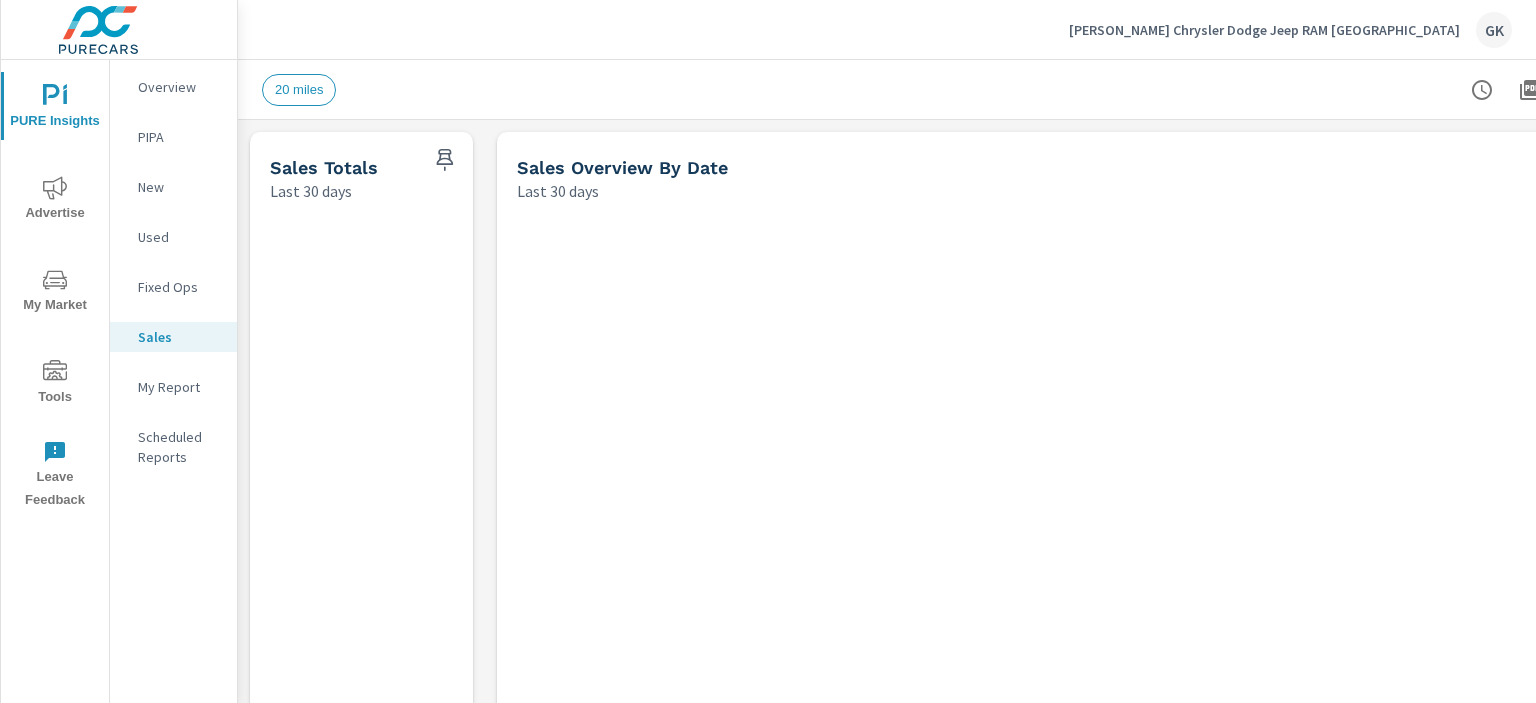 click on "Fixed Ops" at bounding box center [179, 287] 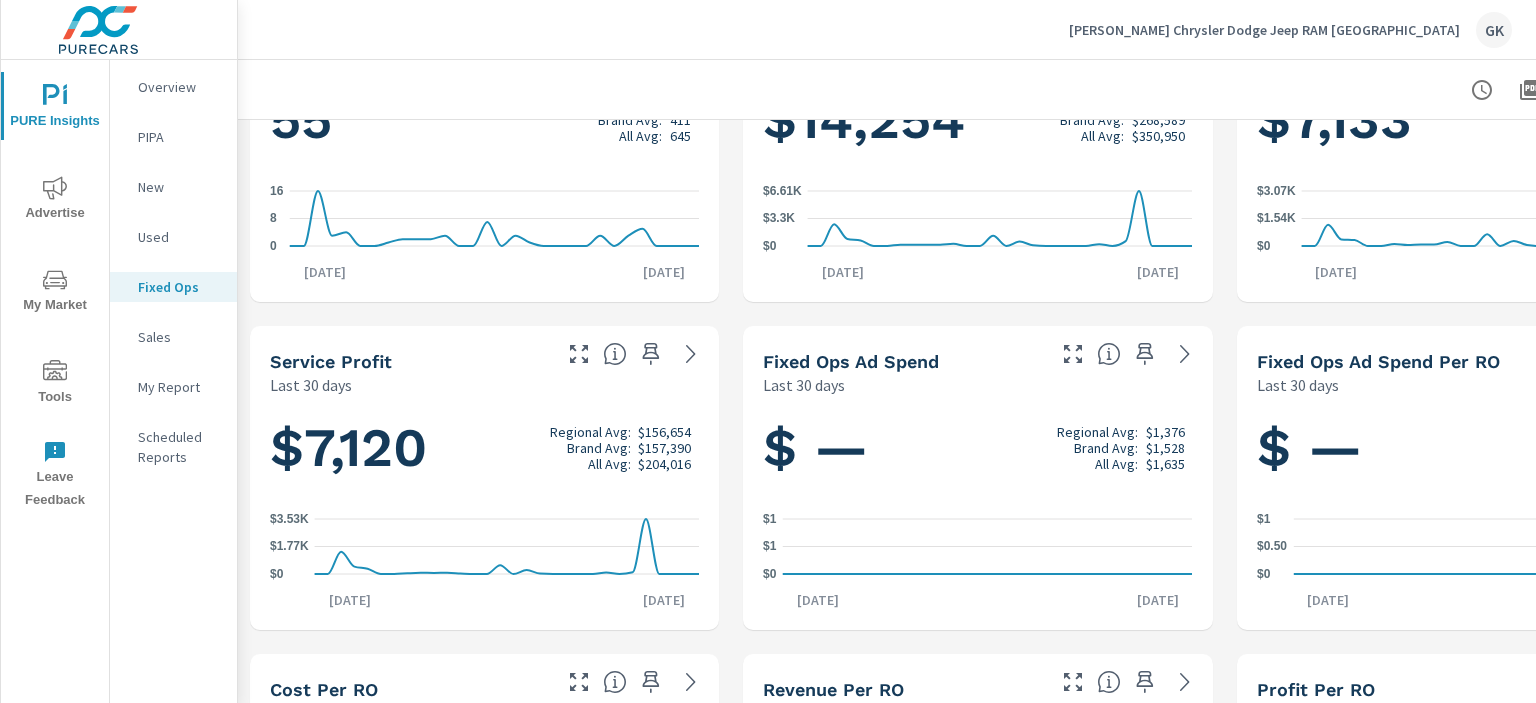 scroll, scrollTop: 0, scrollLeft: 0, axis: both 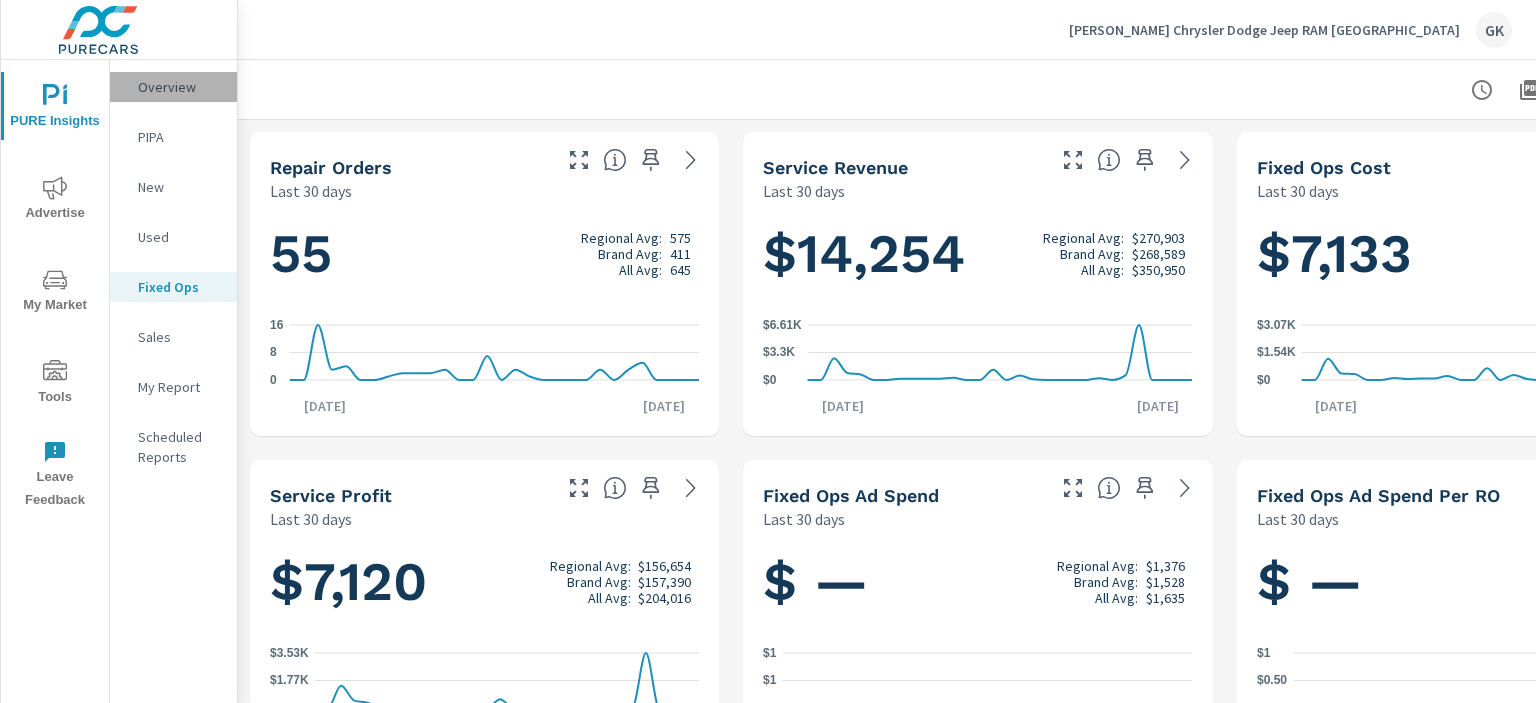 click on "Overview" at bounding box center [179, 87] 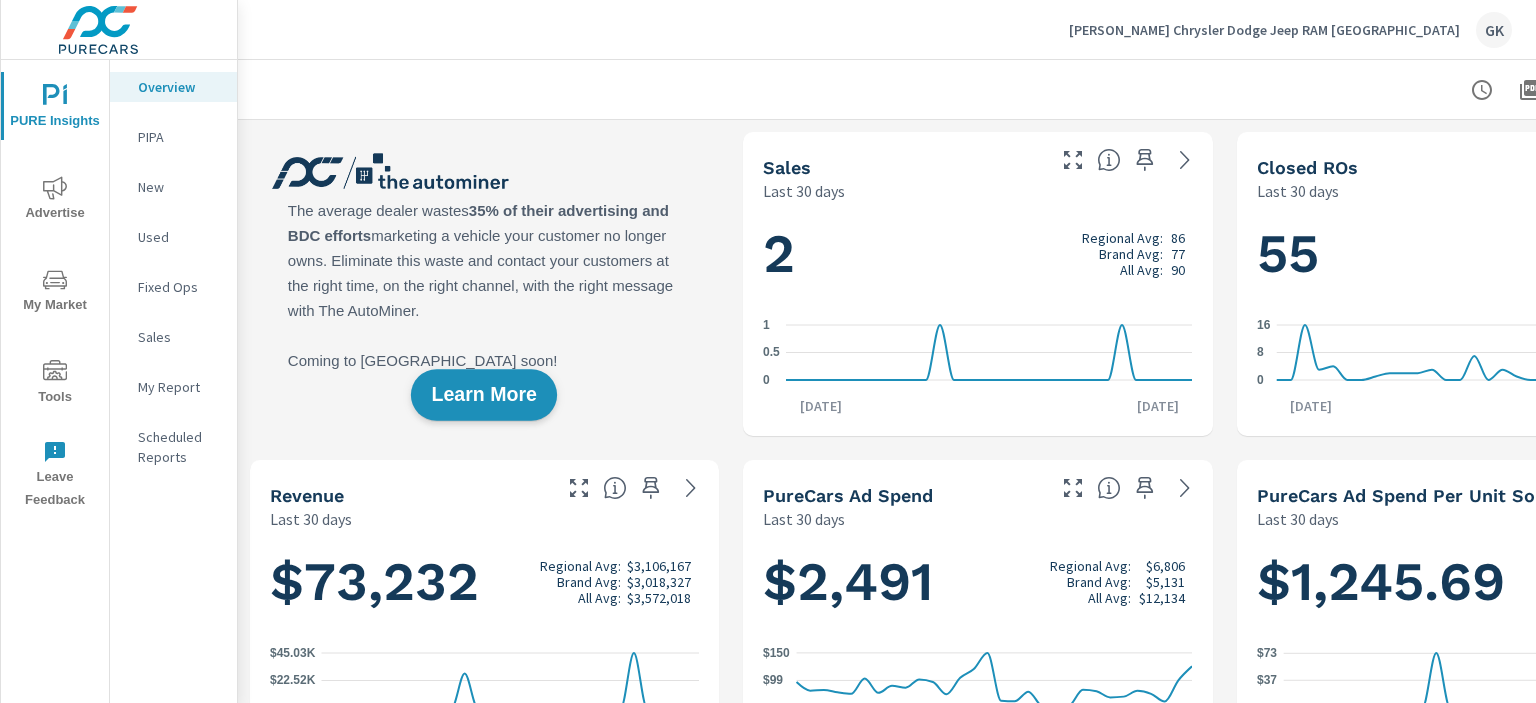 scroll, scrollTop: 463, scrollLeft: 0, axis: vertical 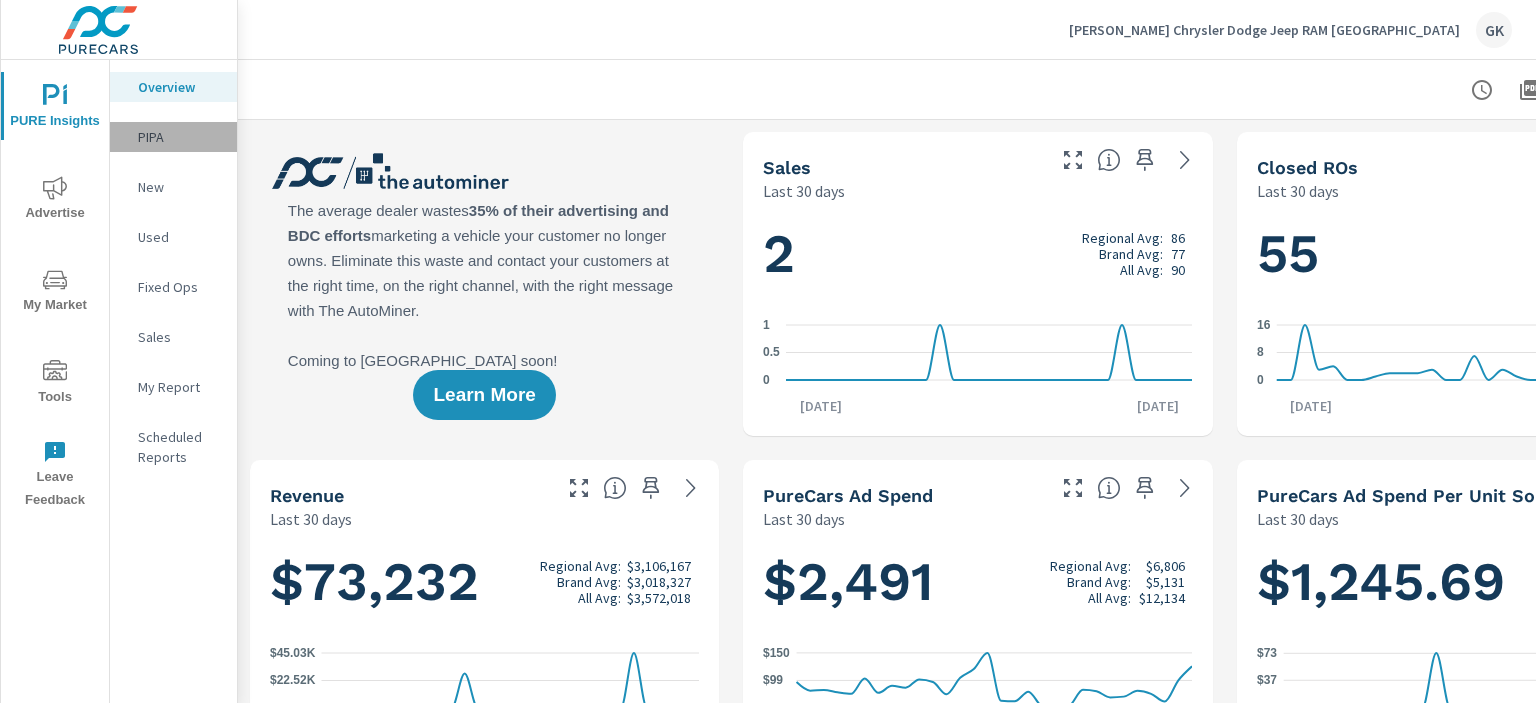 click on "PIPA" at bounding box center (179, 137) 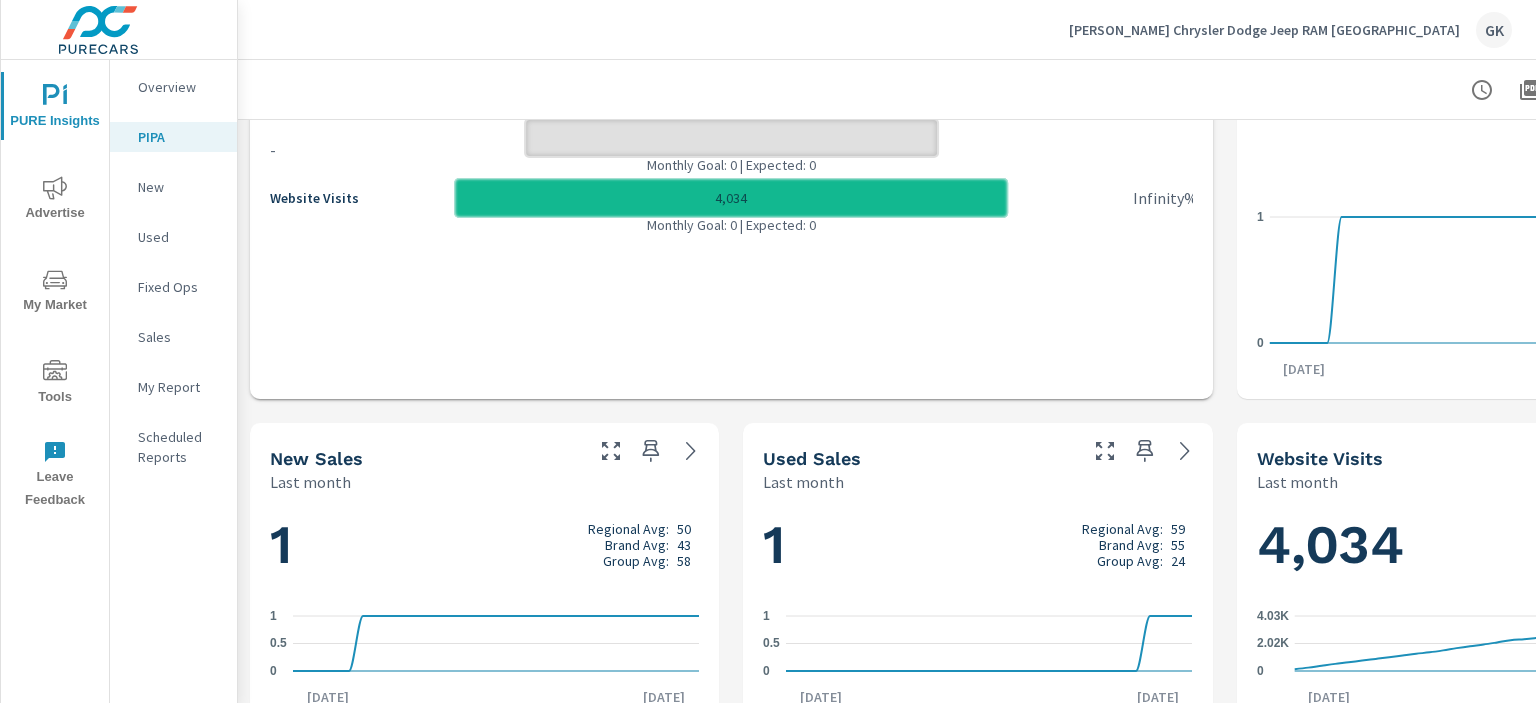 scroll, scrollTop: 400, scrollLeft: 0, axis: vertical 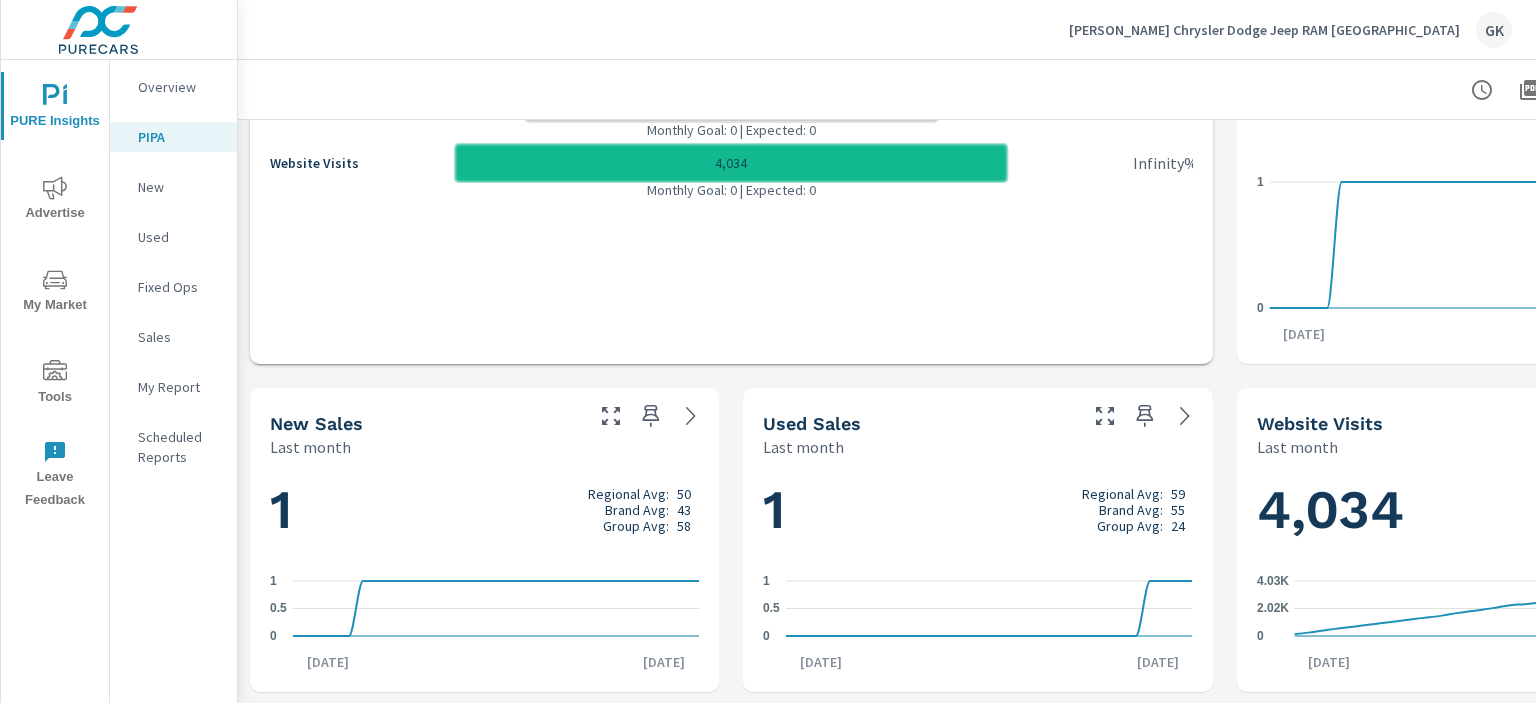 click on "Last month" at bounding box center (310, 447) 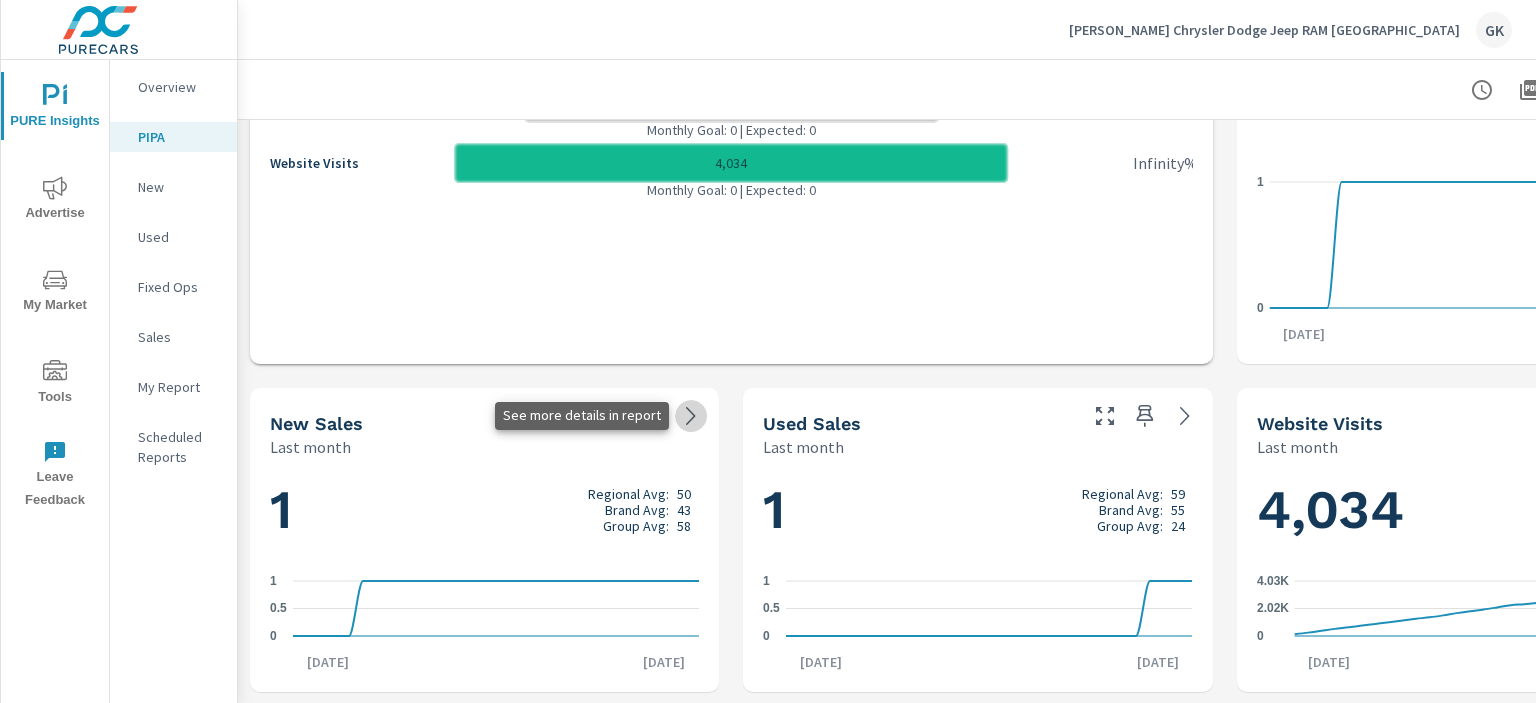 click 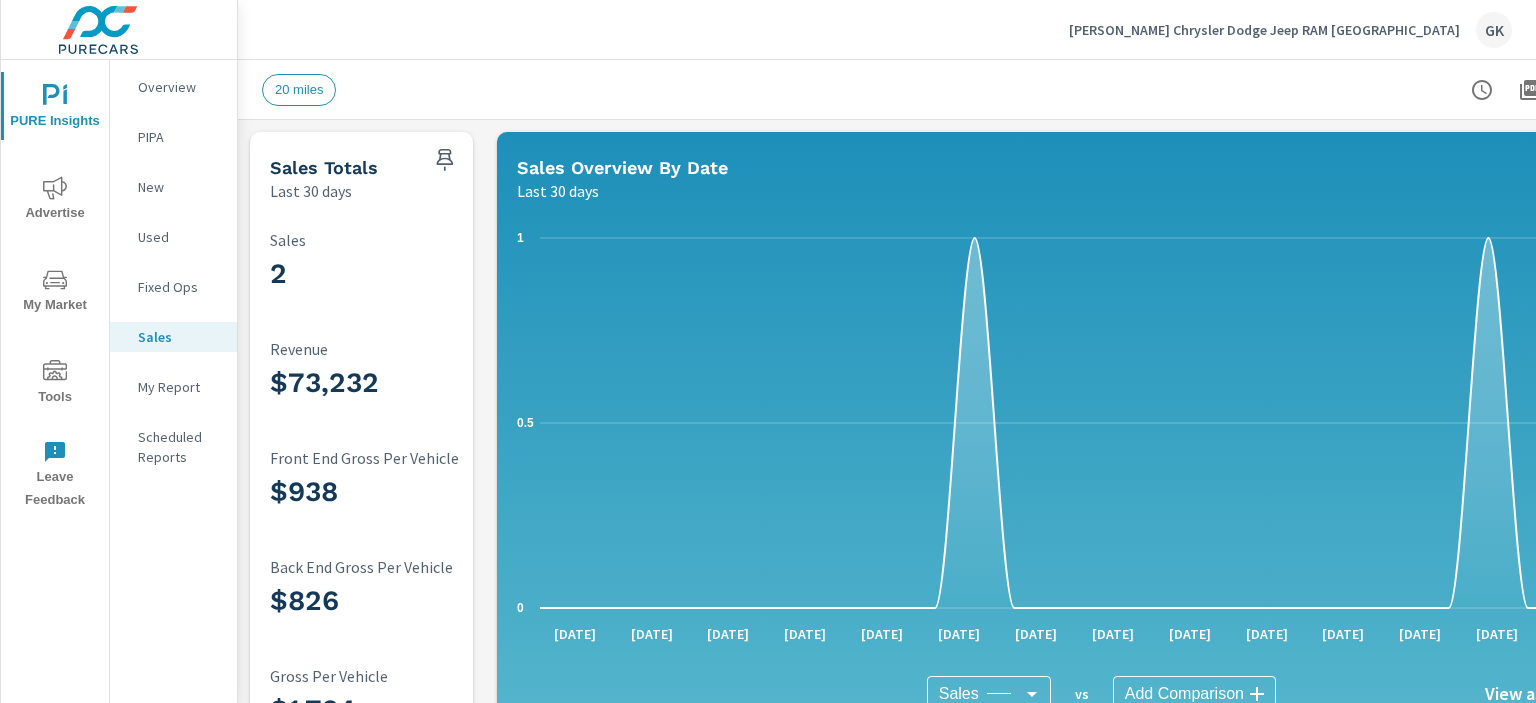 scroll, scrollTop: 0, scrollLeft: 0, axis: both 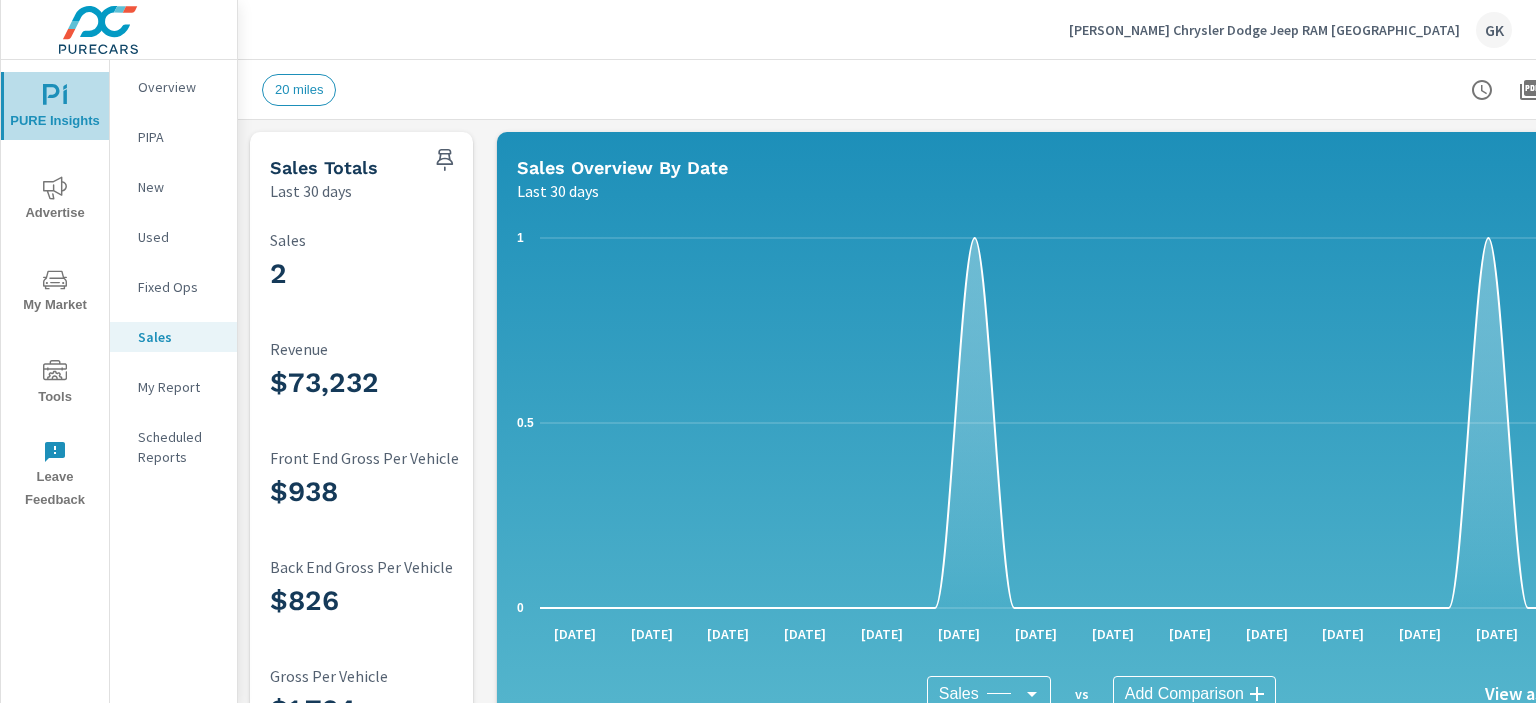 click 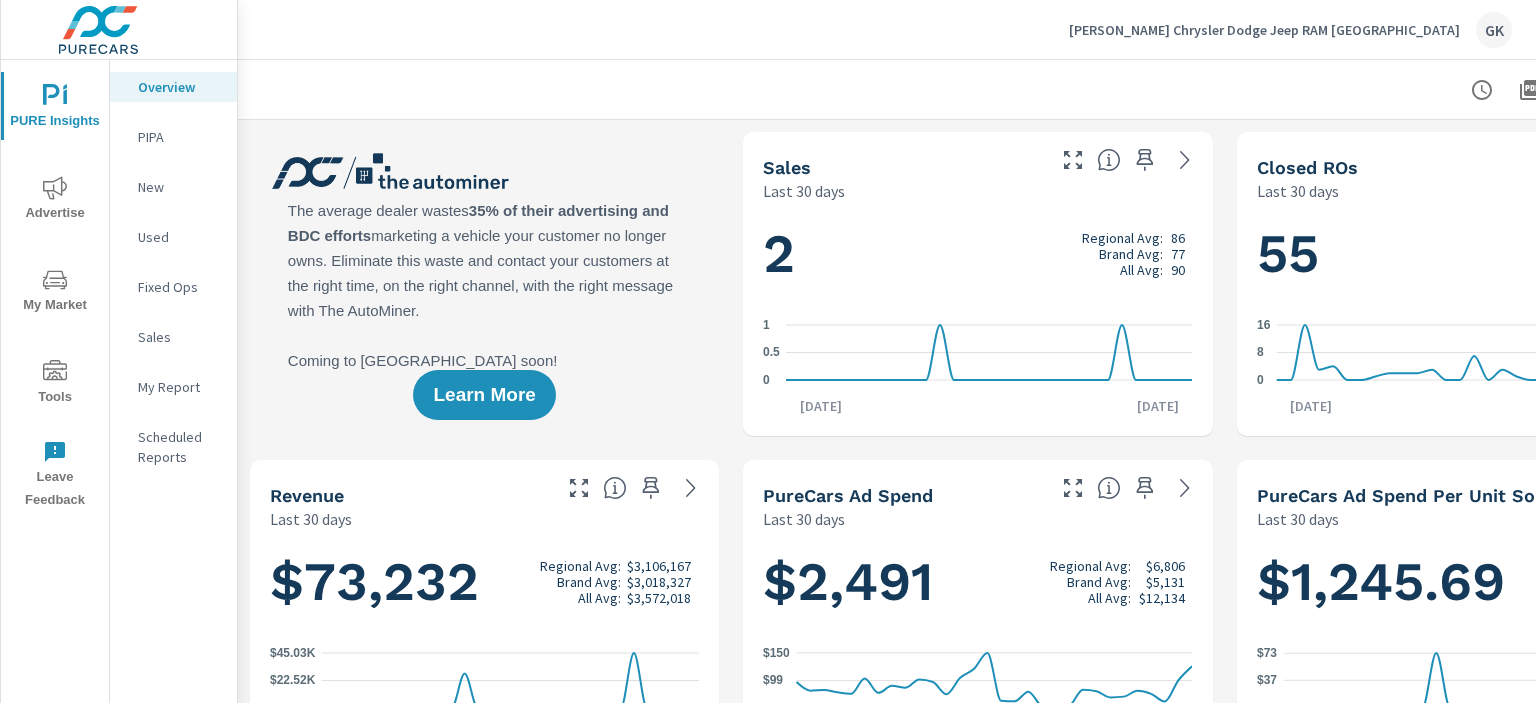 scroll, scrollTop: 463, scrollLeft: 0, axis: vertical 